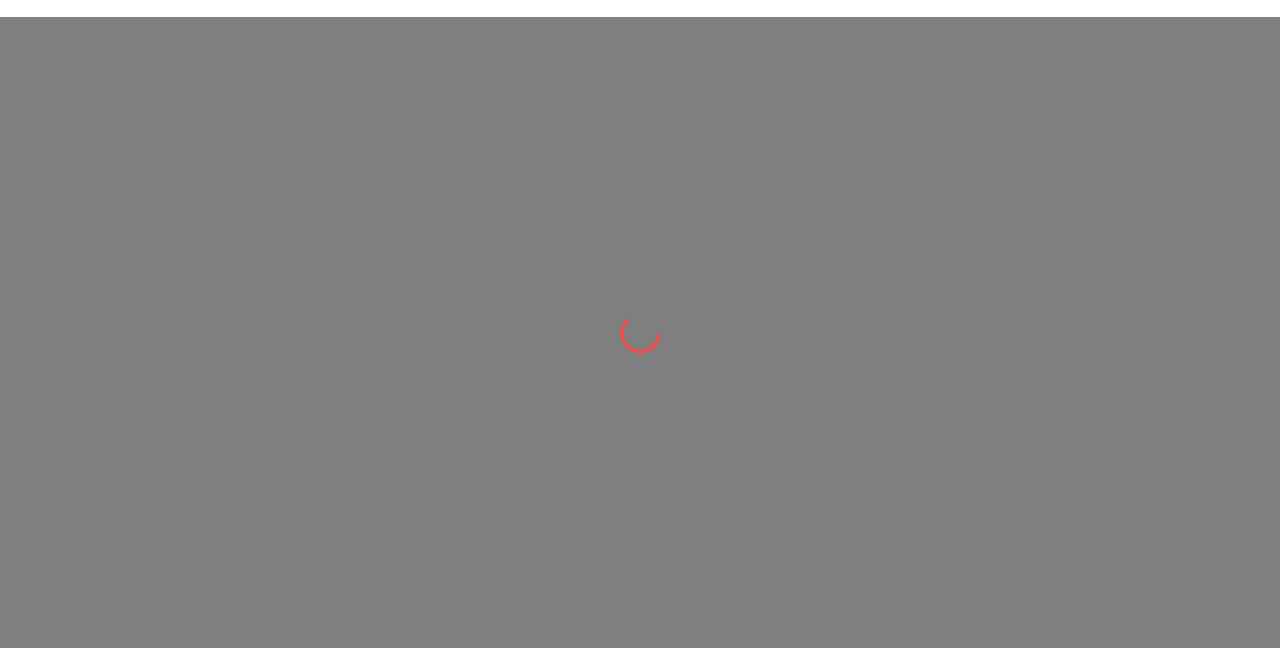 scroll, scrollTop: 0, scrollLeft: 0, axis: both 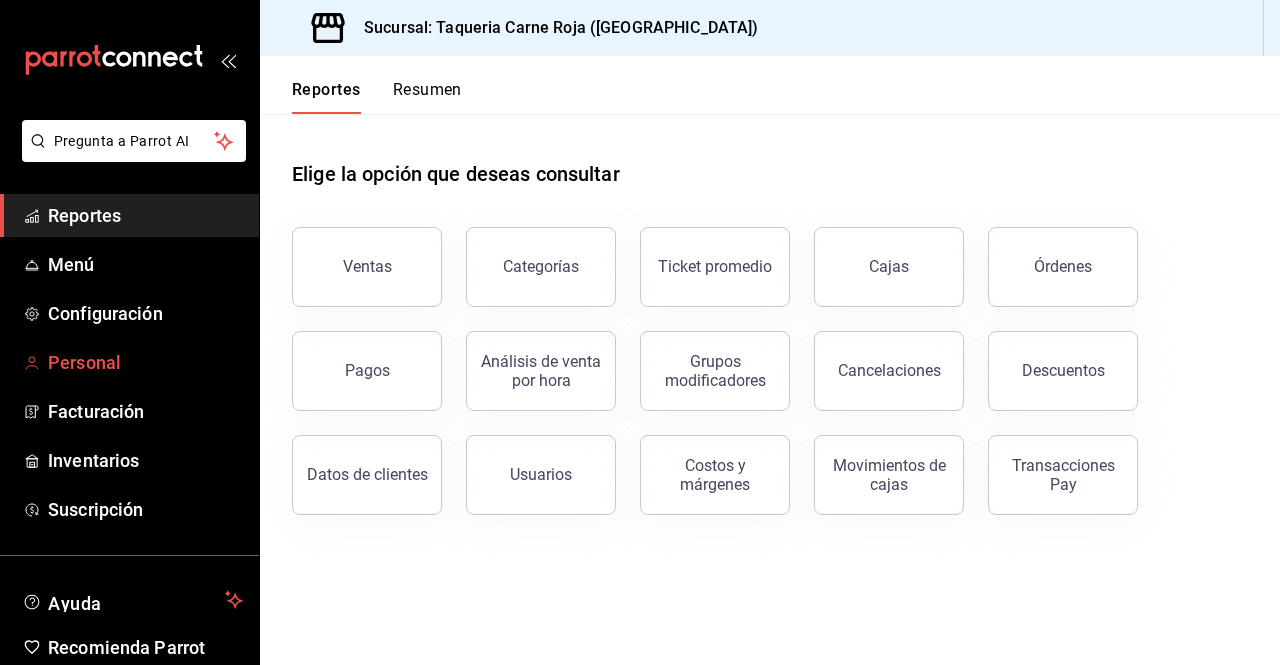 click on "Personal" at bounding box center (145, 362) 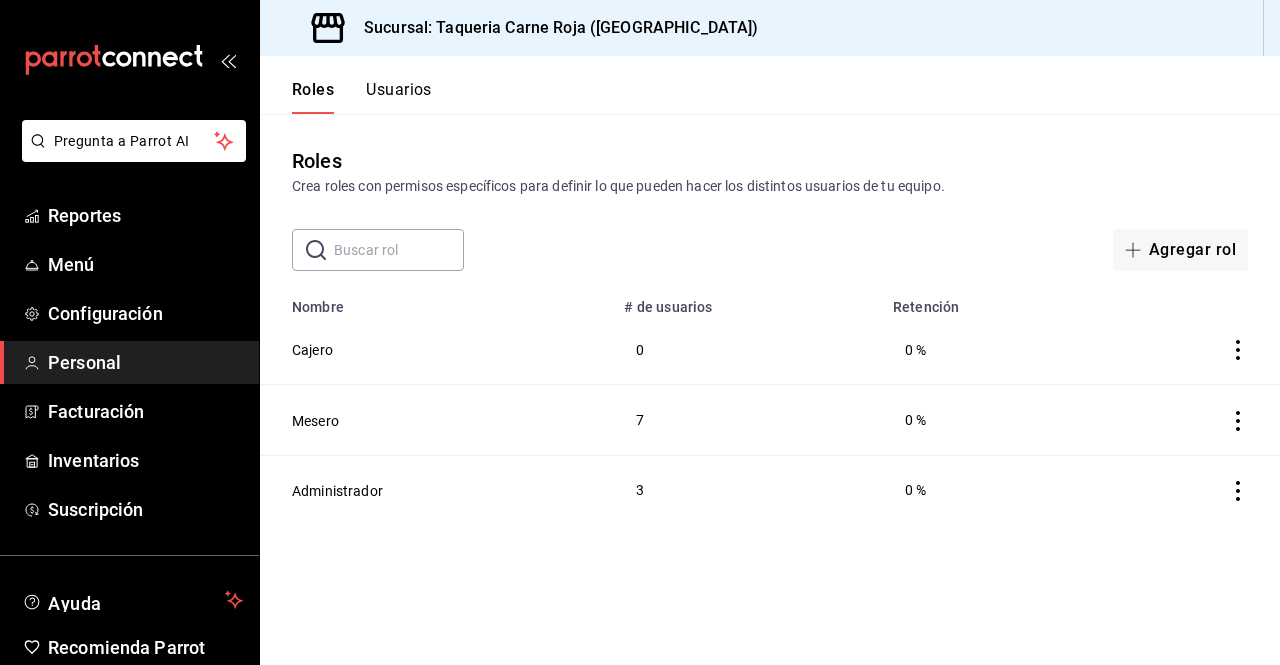 click on "Usuarios" at bounding box center [399, 97] 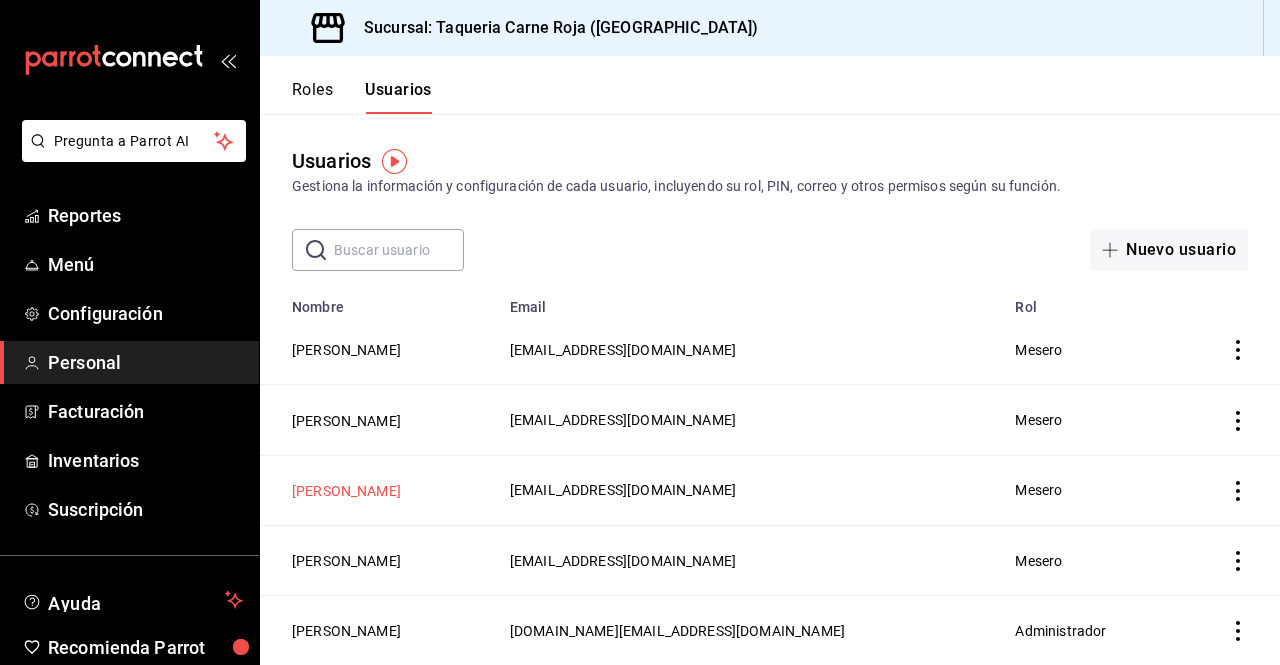 click on "[PERSON_NAME]" at bounding box center [346, 491] 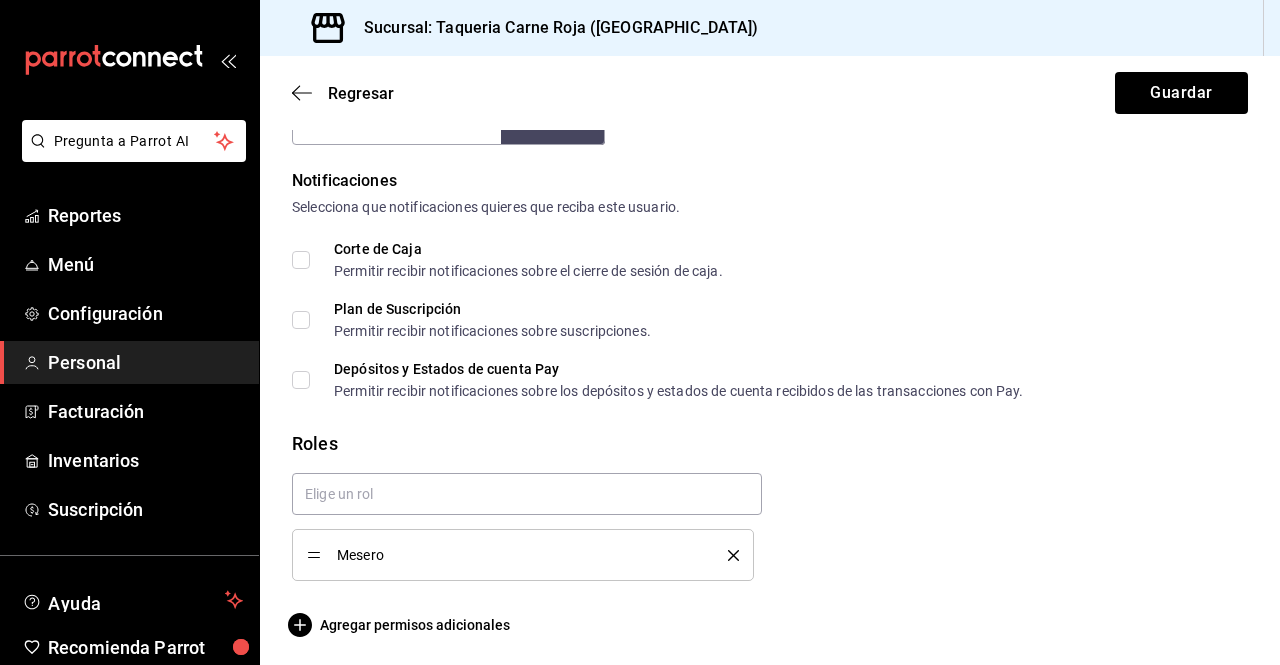 scroll, scrollTop: 998, scrollLeft: 0, axis: vertical 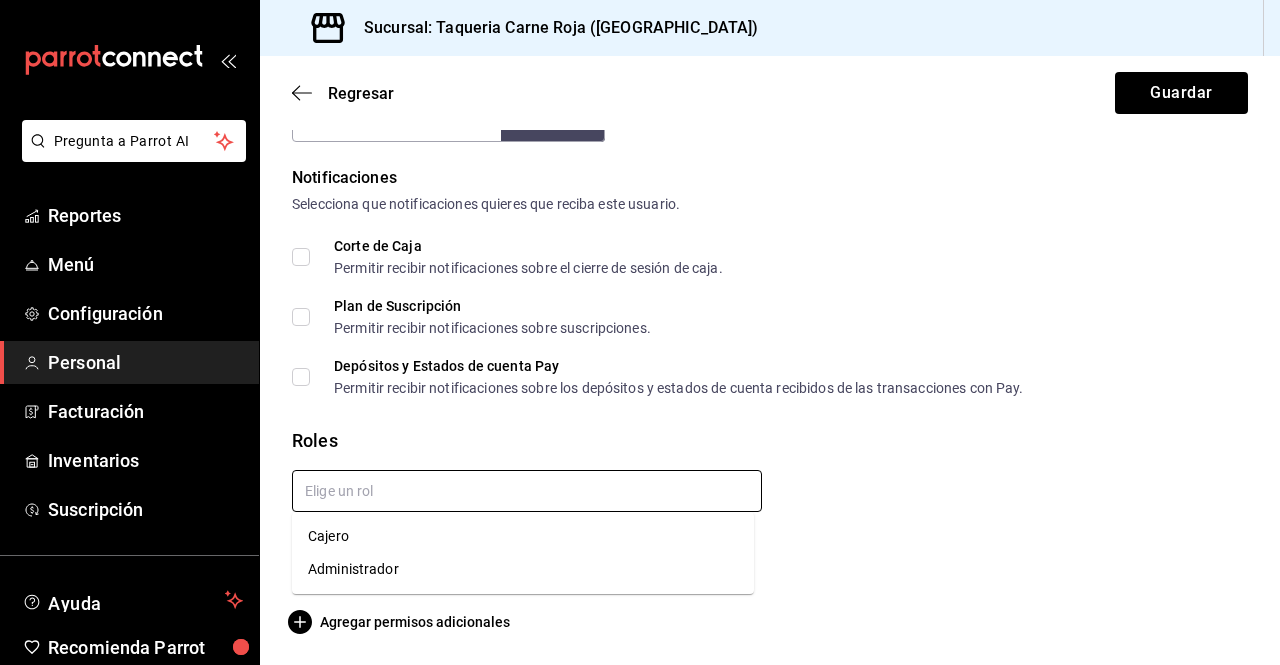 click at bounding box center [527, 491] 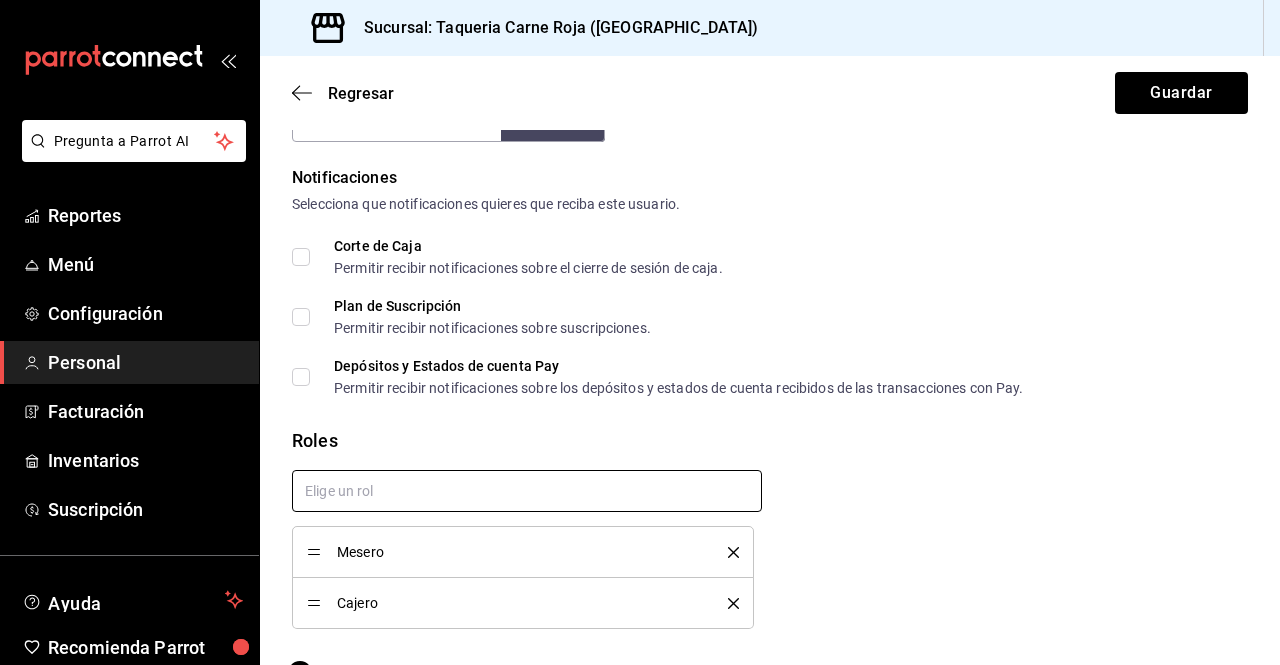 checkbox on "true" 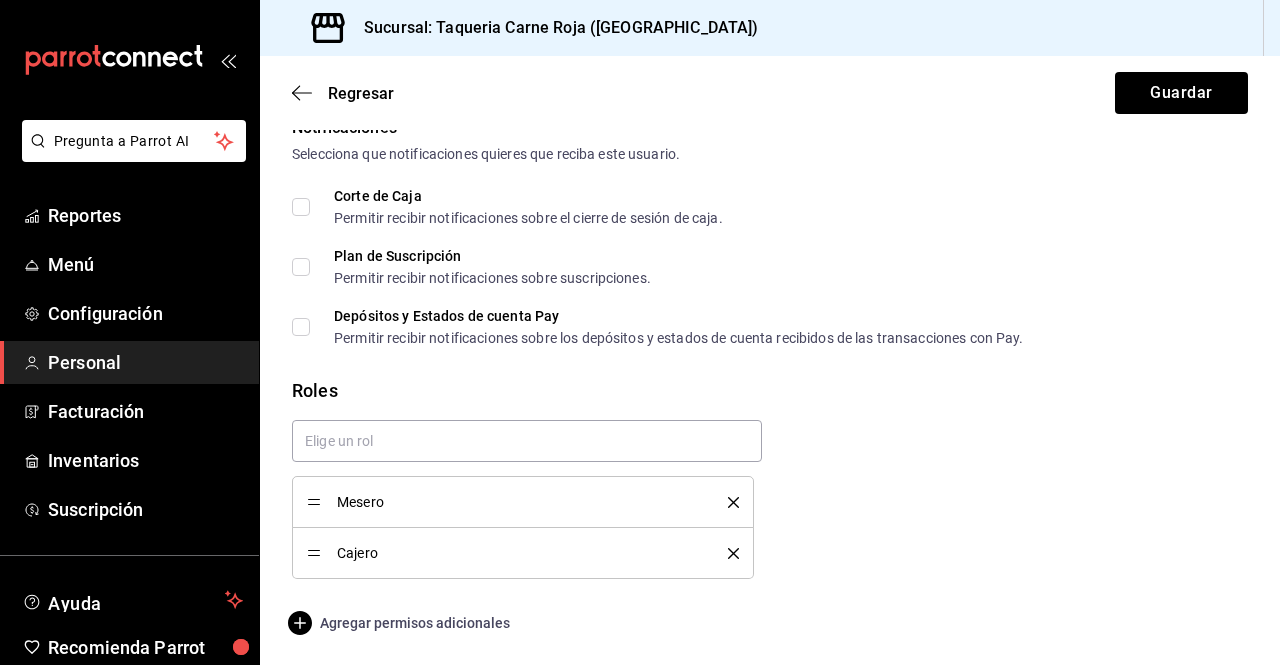 click 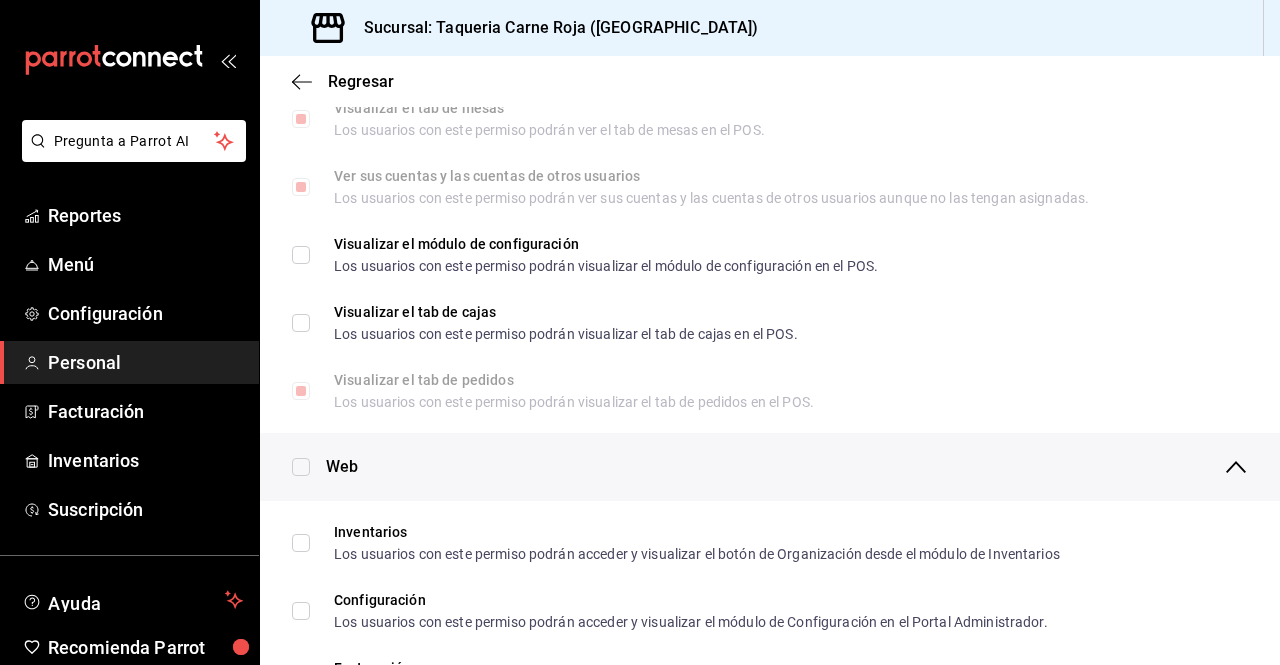 scroll, scrollTop: 549, scrollLeft: 0, axis: vertical 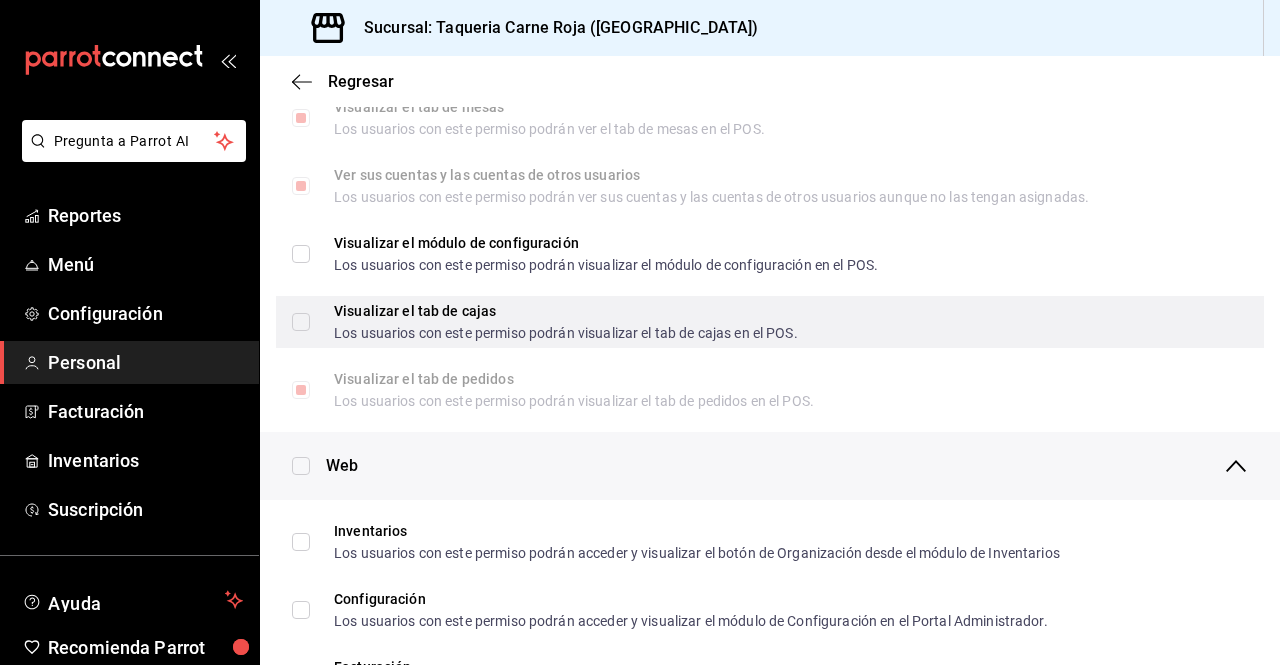 click on "Visualizar el tab [PERSON_NAME] Los usuarios con este permiso podrán visualizar el tab [PERSON_NAME] en el POS." at bounding box center (301, 322) 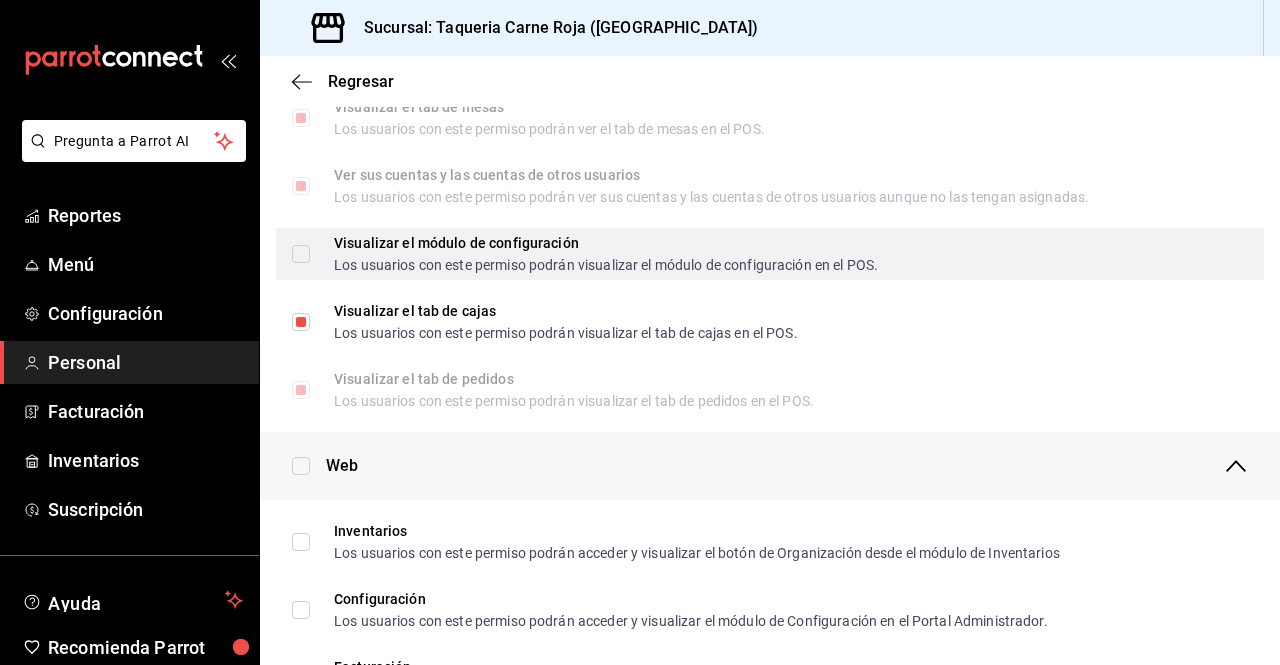 click on "Visualizar el módulo de configuración Los usuarios con este permiso podrán visualizar el módulo de configuración en el POS." at bounding box center [301, 254] 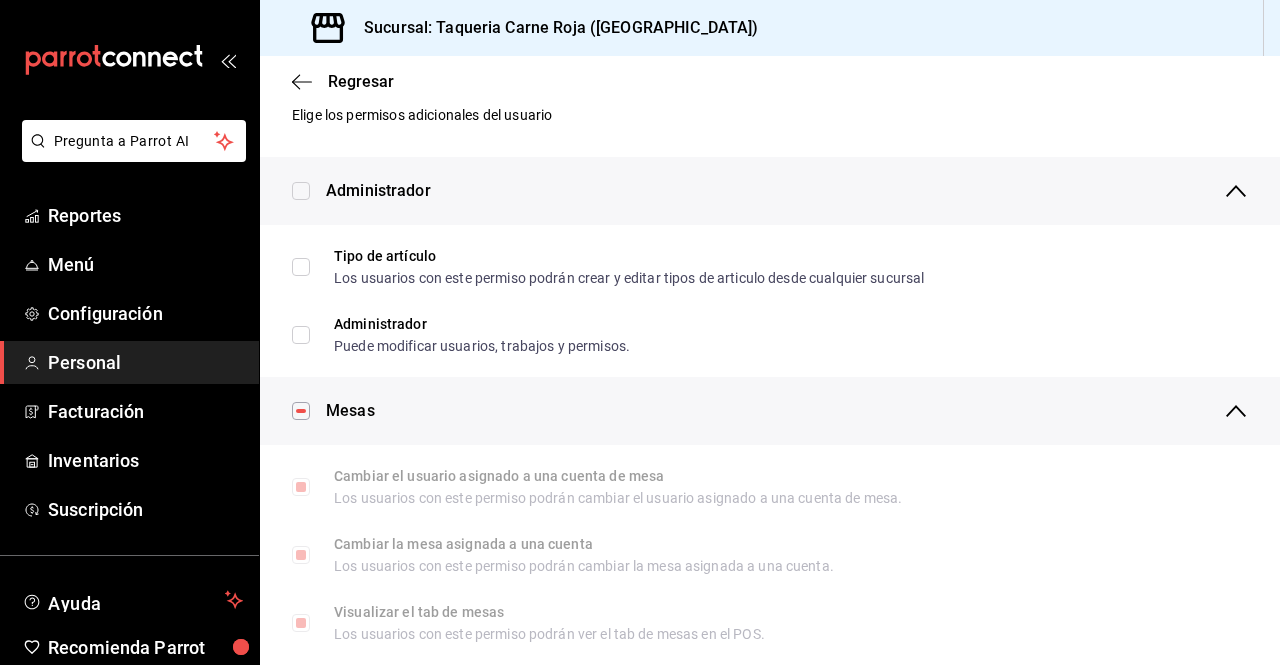 scroll, scrollTop: 0, scrollLeft: 0, axis: both 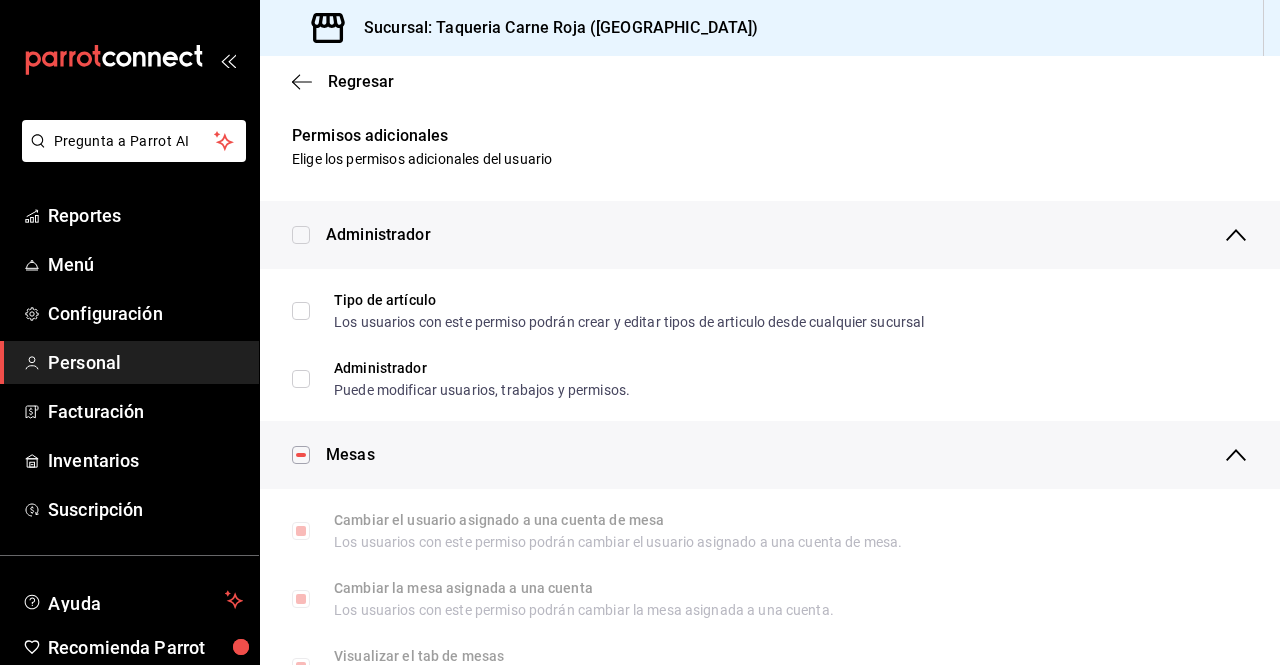 click on "Regresar" at bounding box center [770, 81] 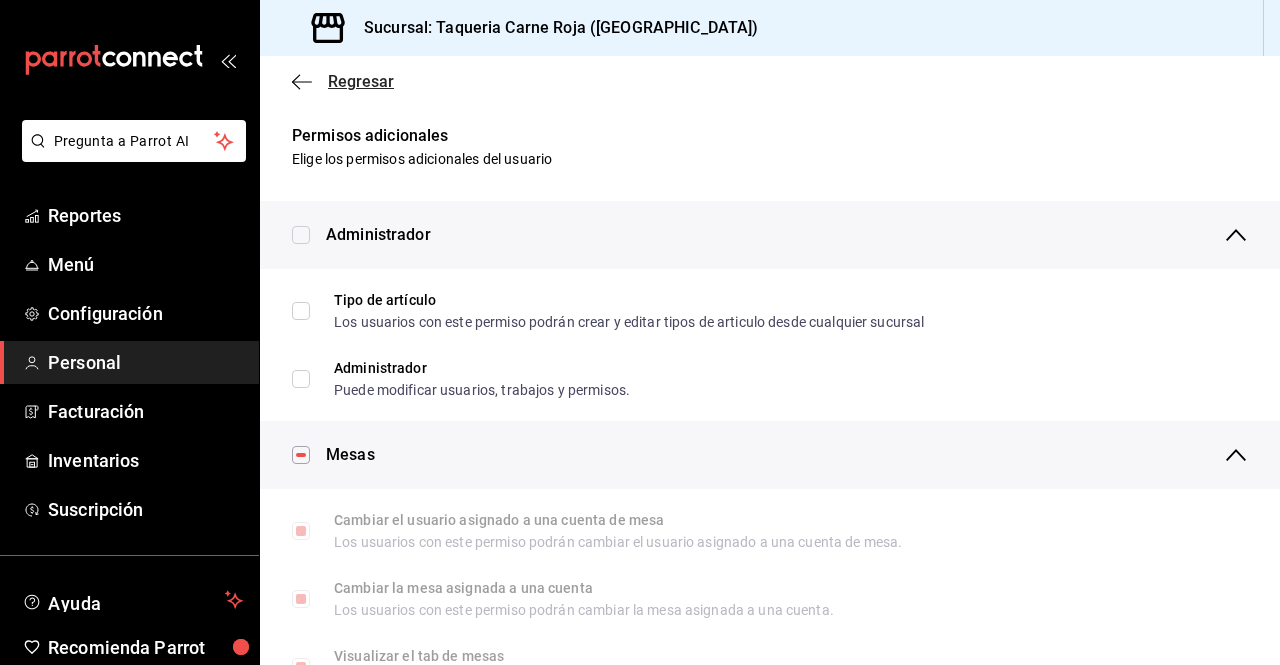click on "Regresar" at bounding box center [361, 81] 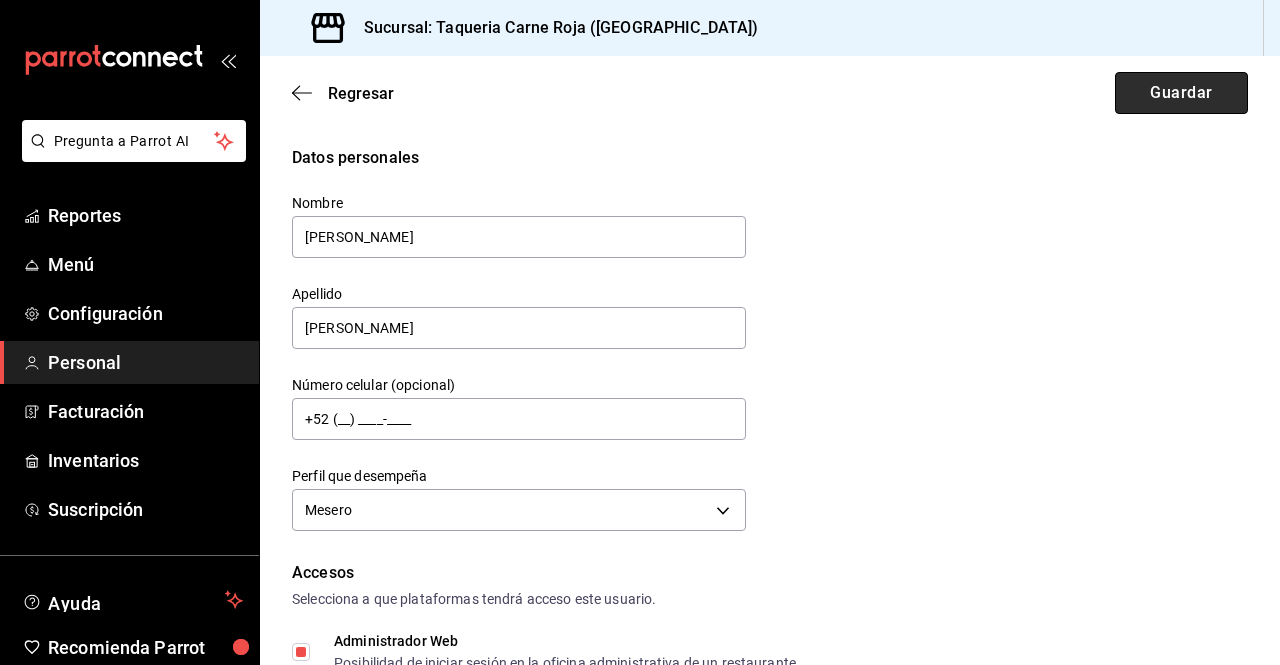 click on "Guardar" at bounding box center [1181, 93] 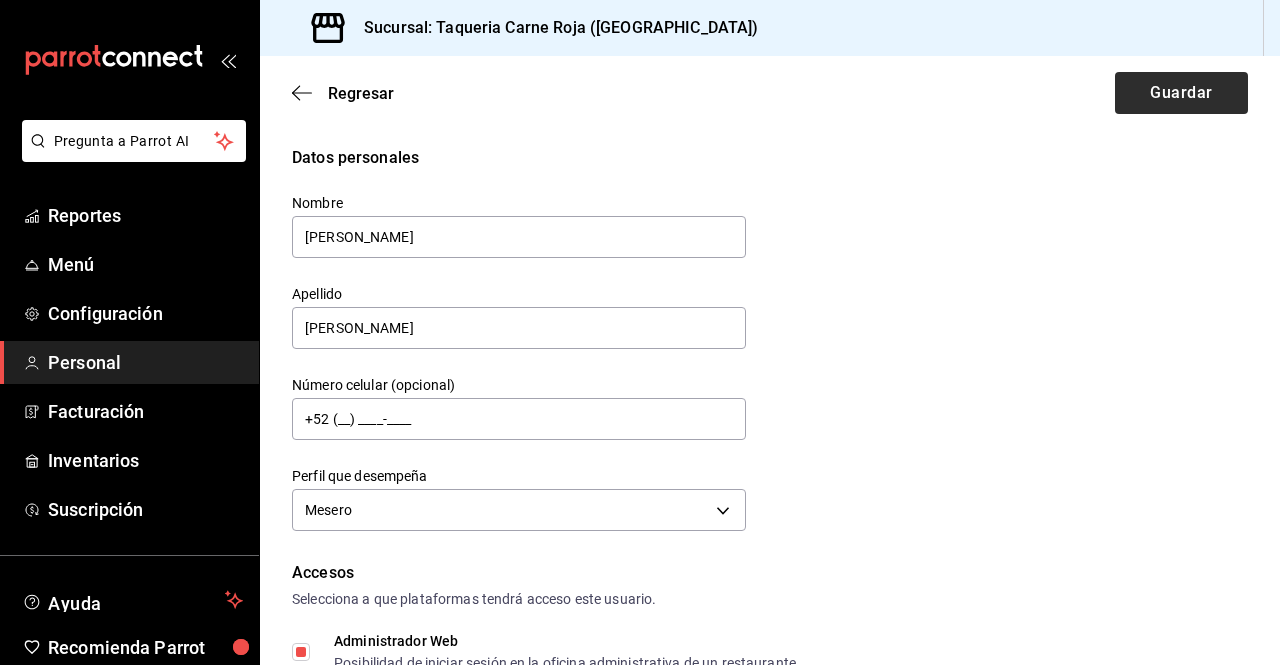 scroll, scrollTop: 676, scrollLeft: 0, axis: vertical 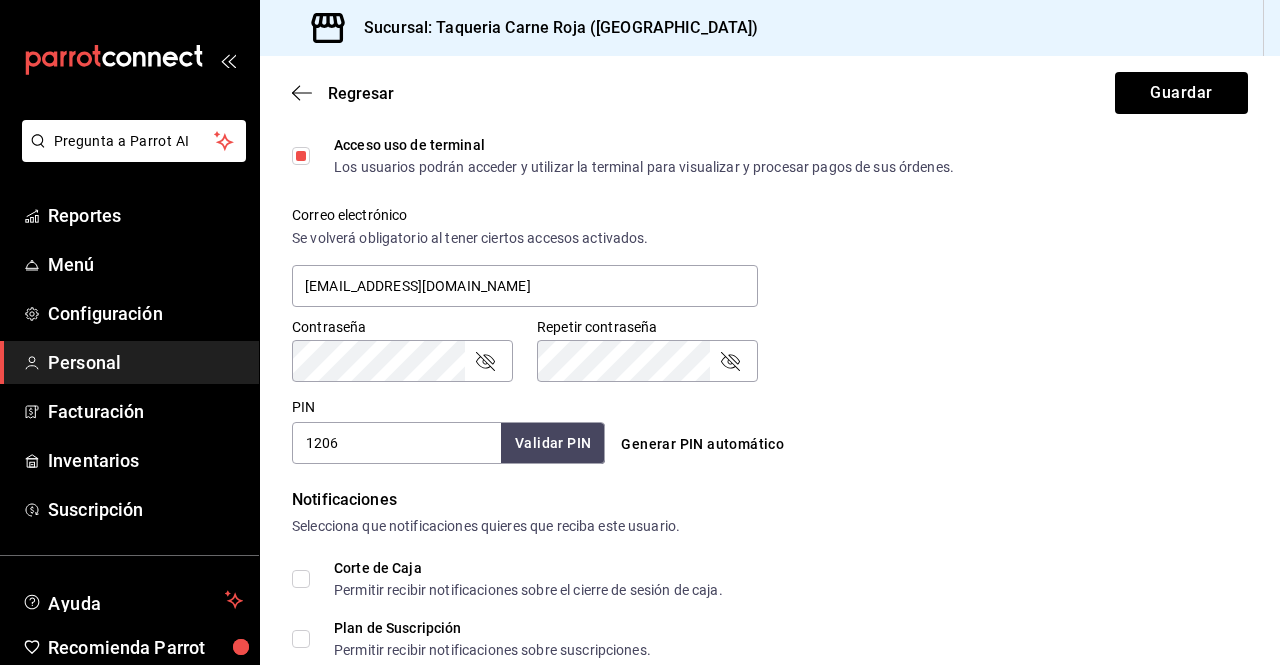 click 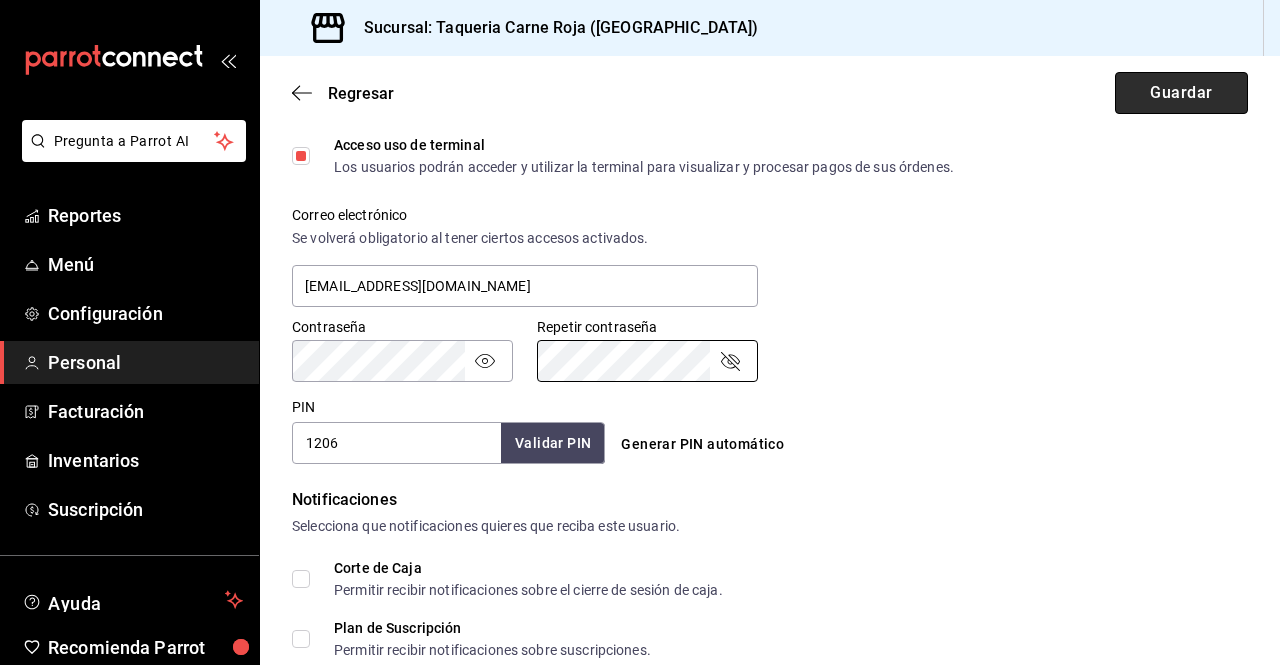 click on "Guardar" at bounding box center (1181, 93) 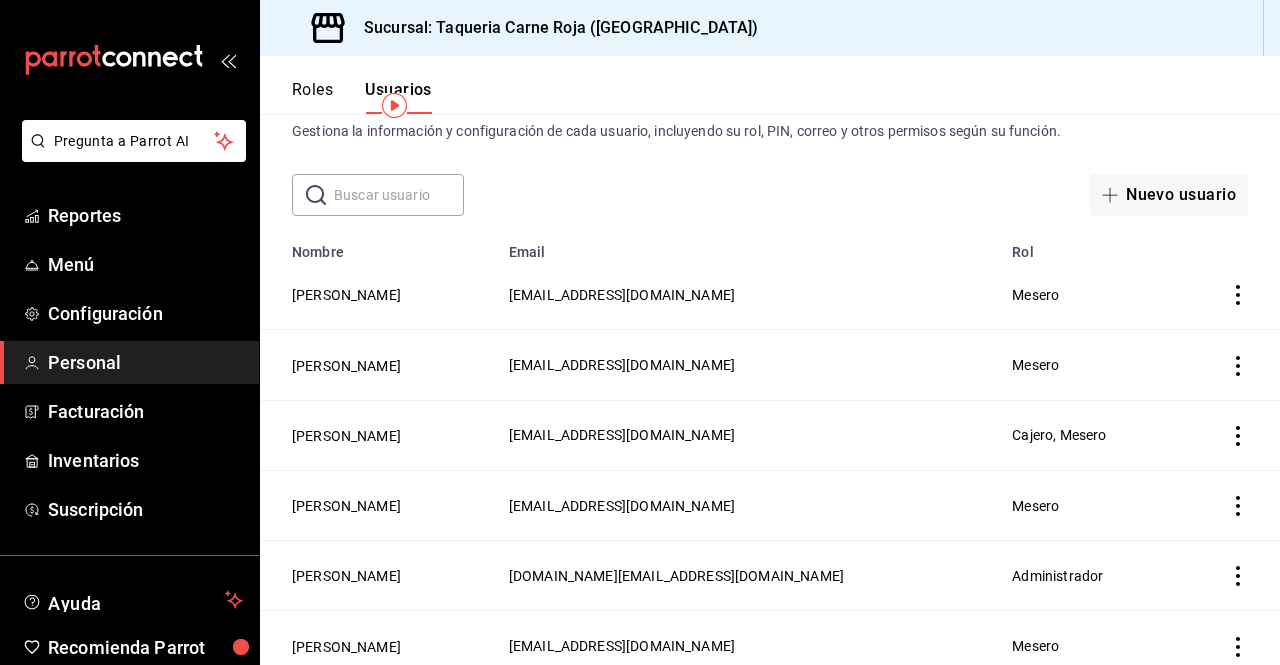 scroll, scrollTop: 0, scrollLeft: 0, axis: both 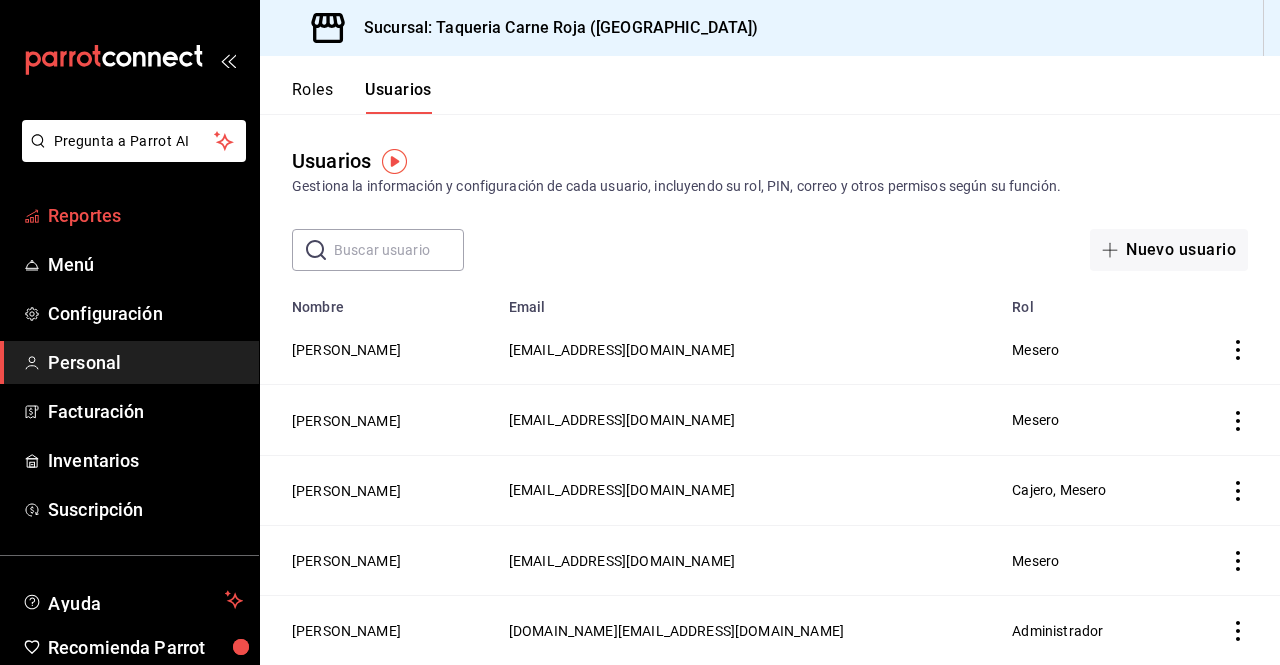 click on "Reportes" at bounding box center [145, 215] 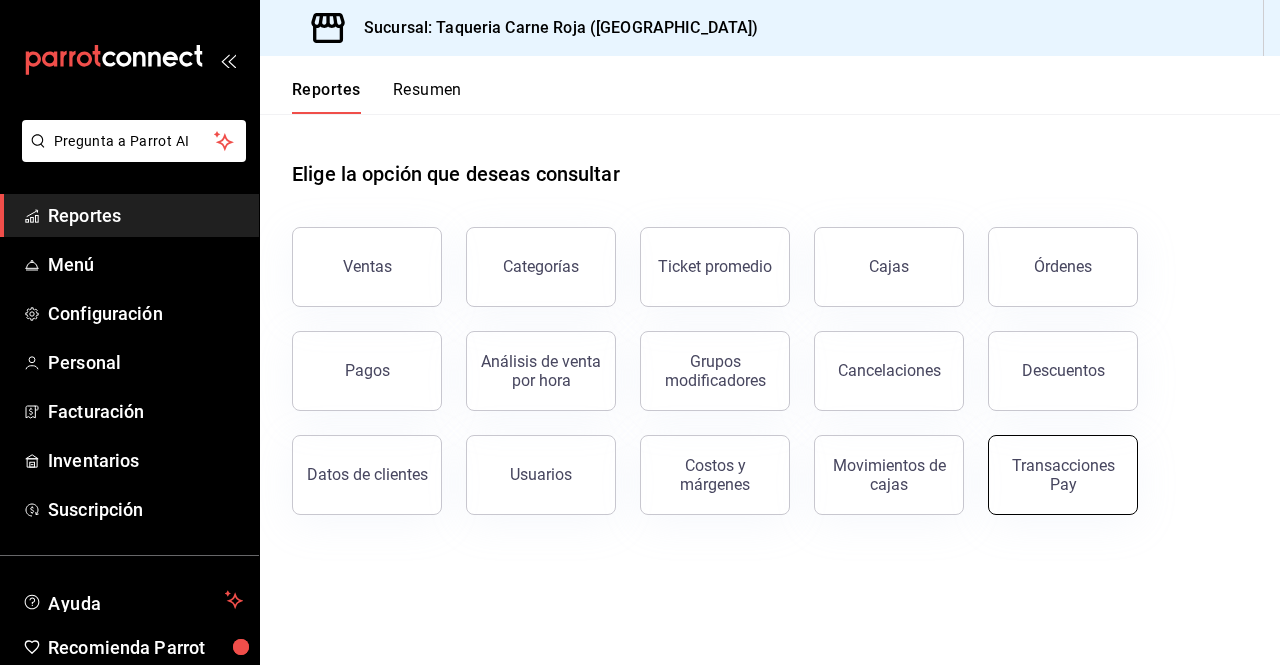 click on "Transacciones Pay" at bounding box center [1063, 475] 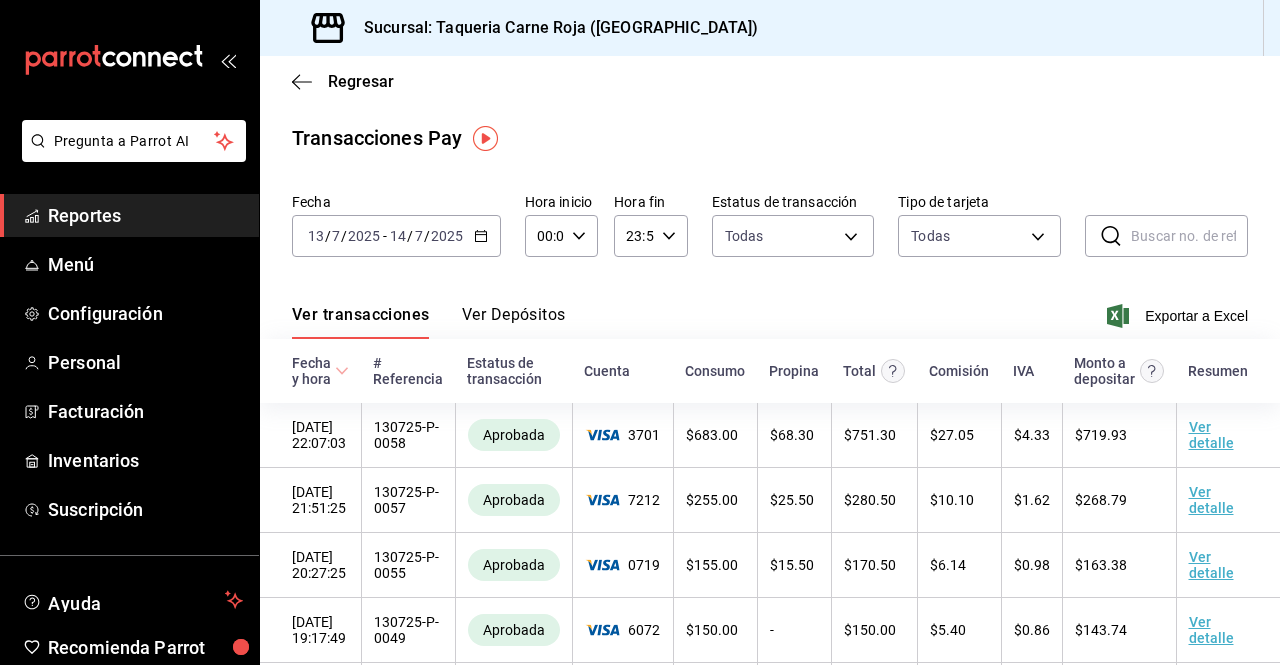 click on "Ver Depósitos" at bounding box center [514, 322] 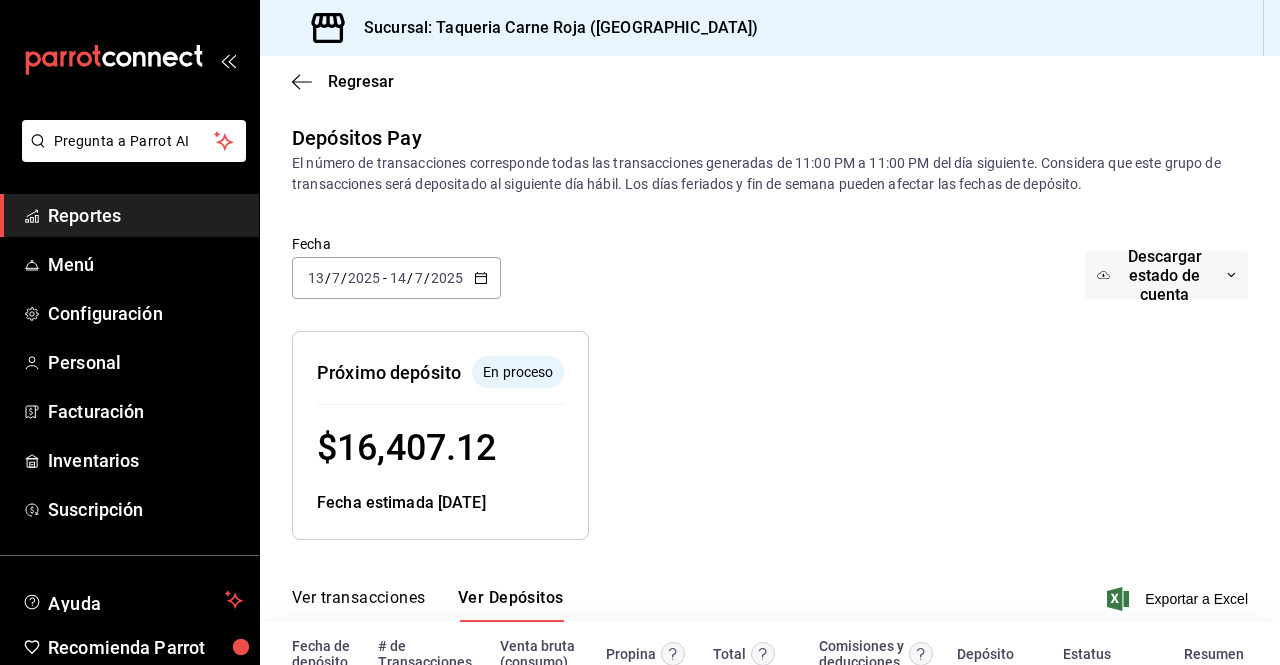 scroll, scrollTop: 136, scrollLeft: 0, axis: vertical 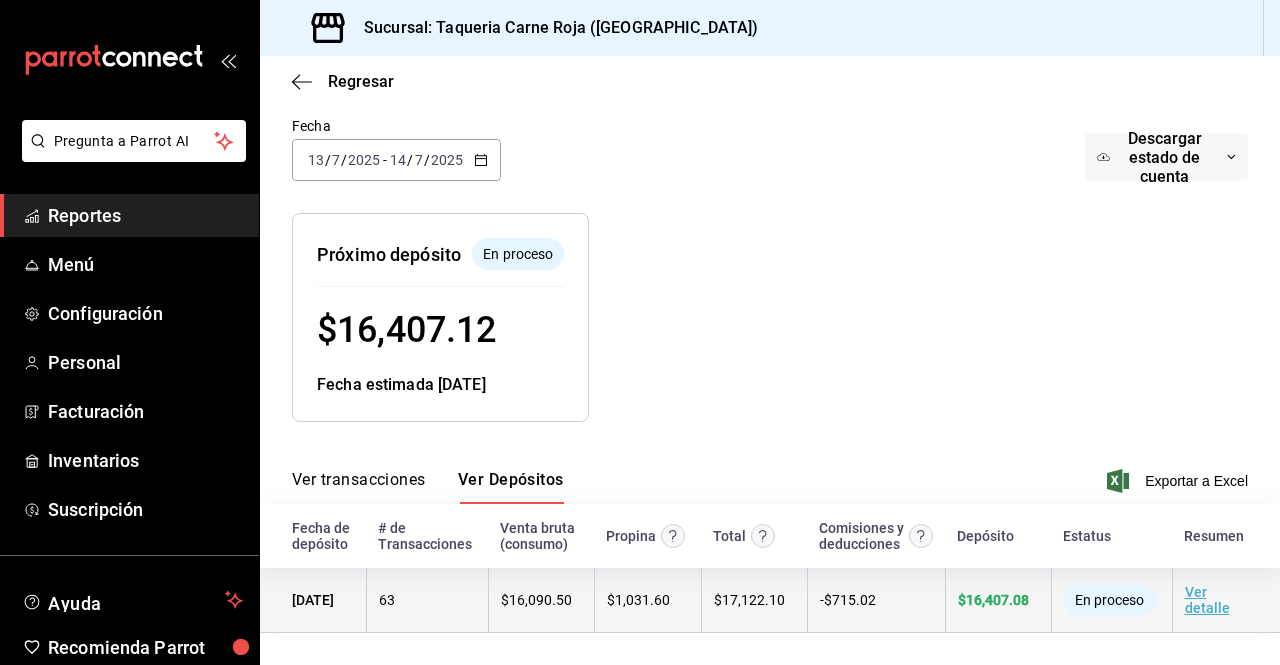 click on "Ver detalle" at bounding box center [1207, 600] 